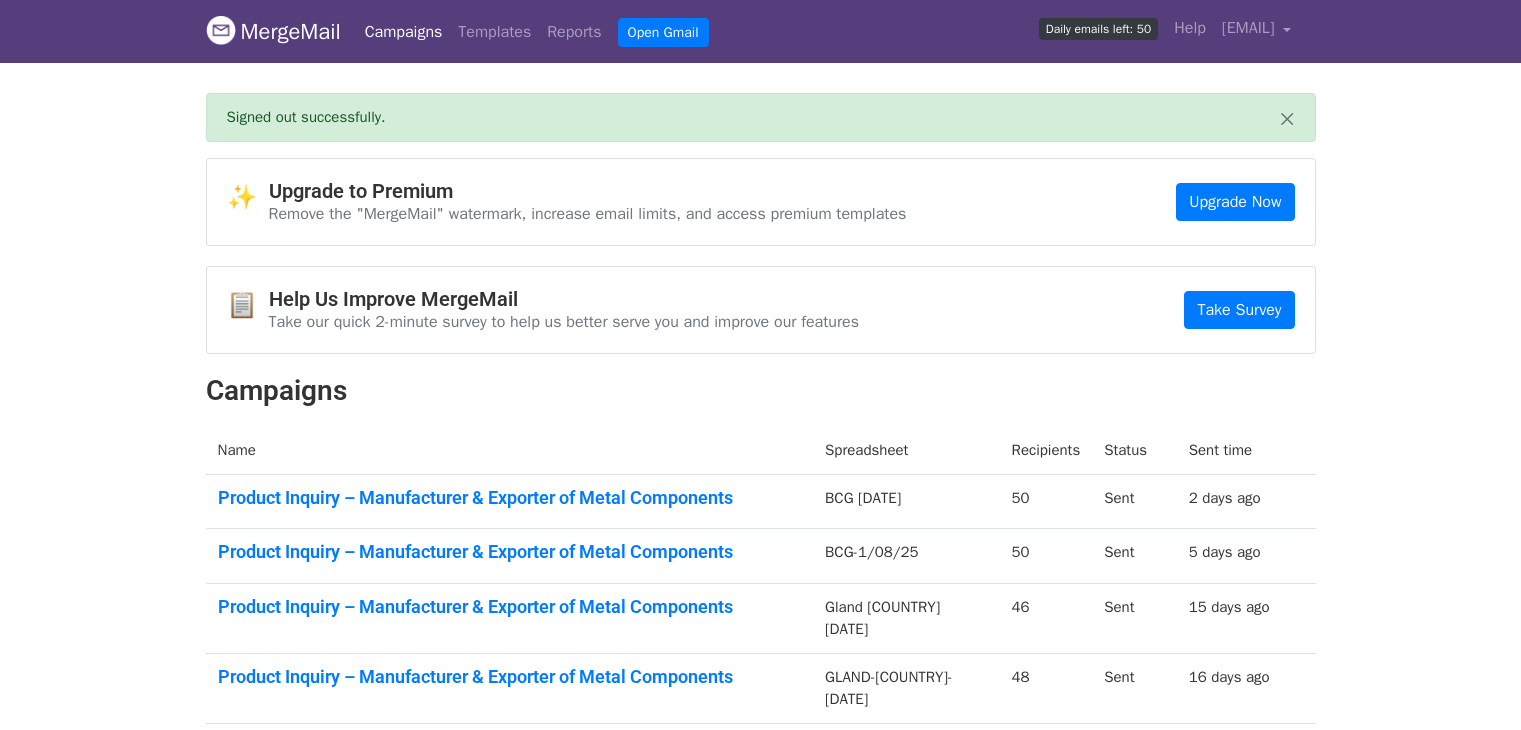 scroll, scrollTop: 0, scrollLeft: 0, axis: both 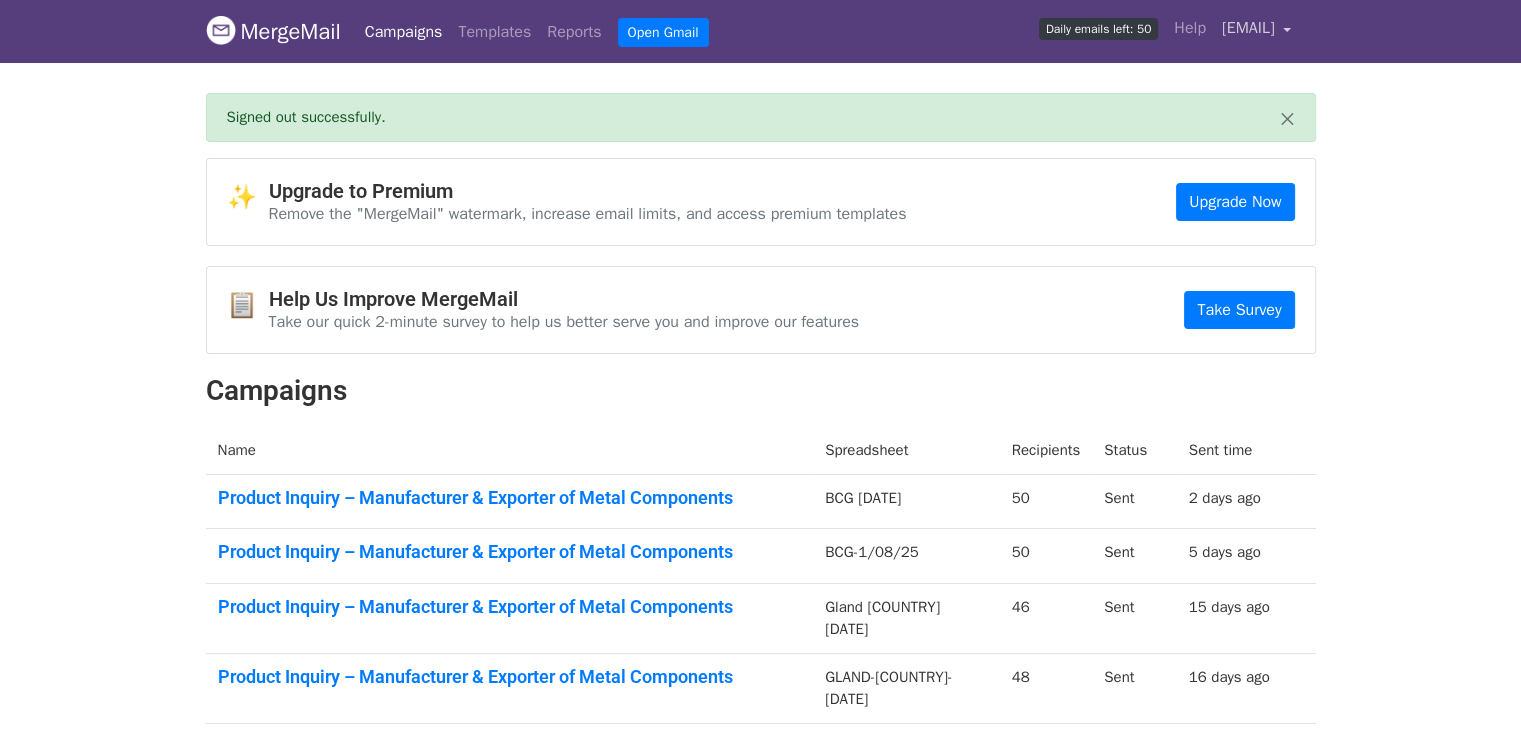click on "girishmendpara993@[EMAIL]" at bounding box center [1248, 28] 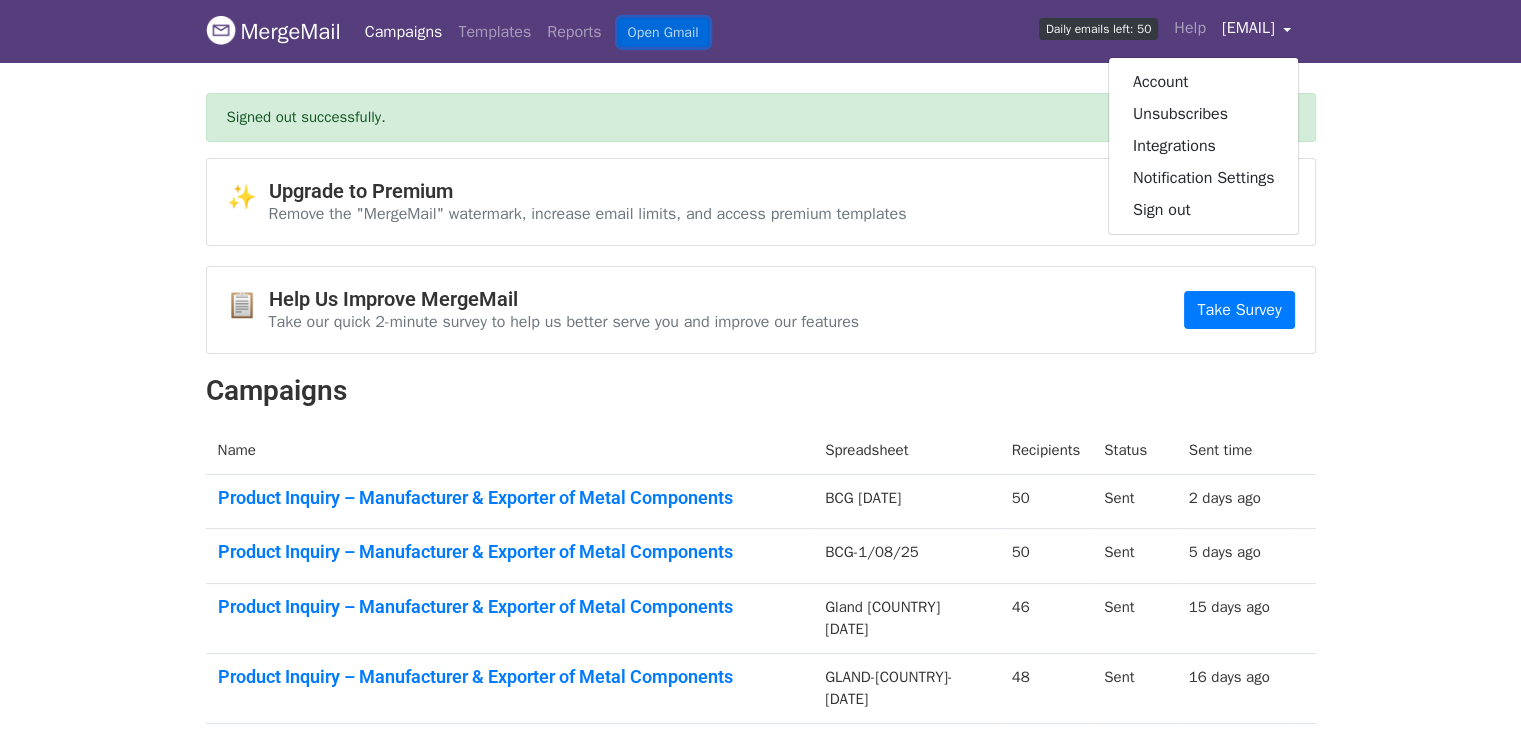 click on "Open Gmail" at bounding box center [663, 32] 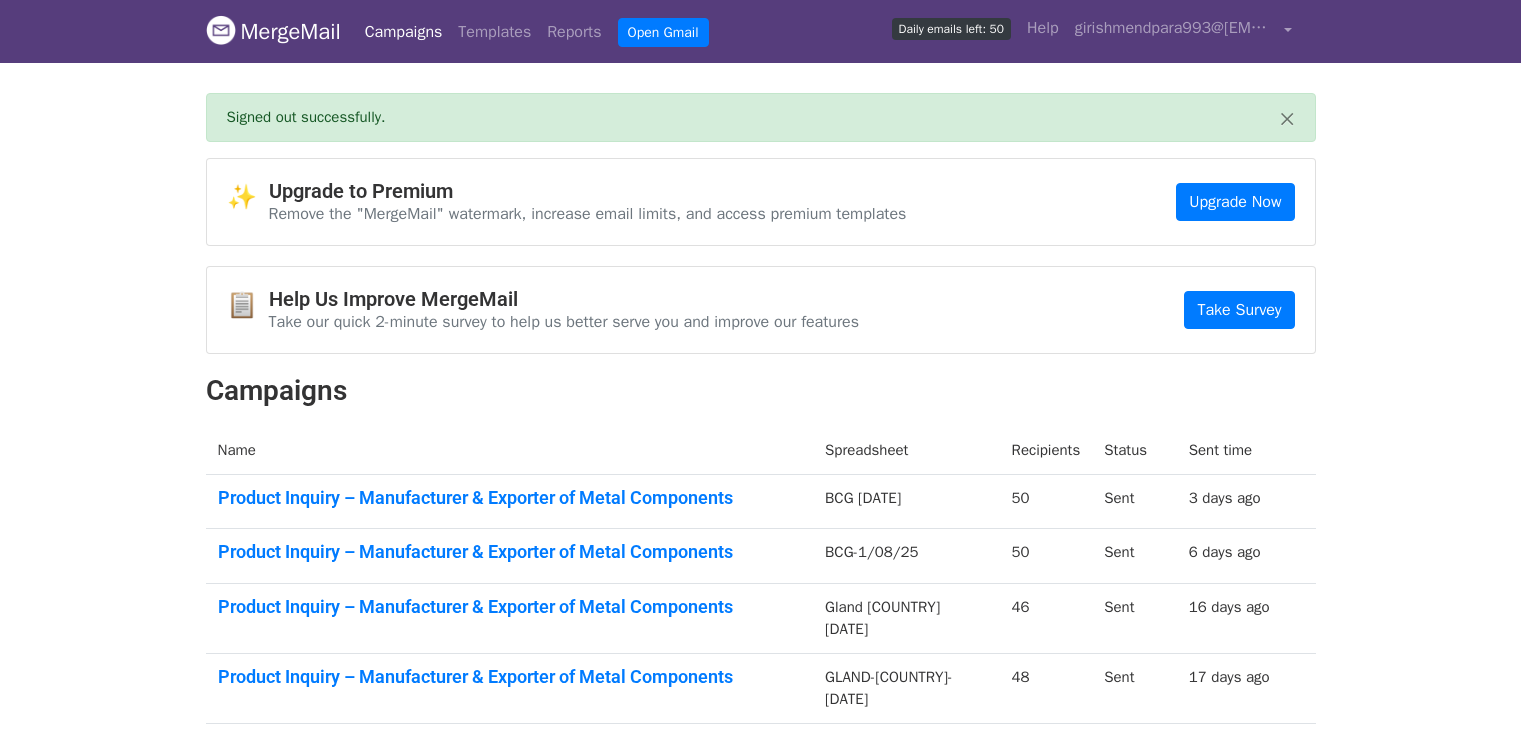 scroll, scrollTop: 0, scrollLeft: 0, axis: both 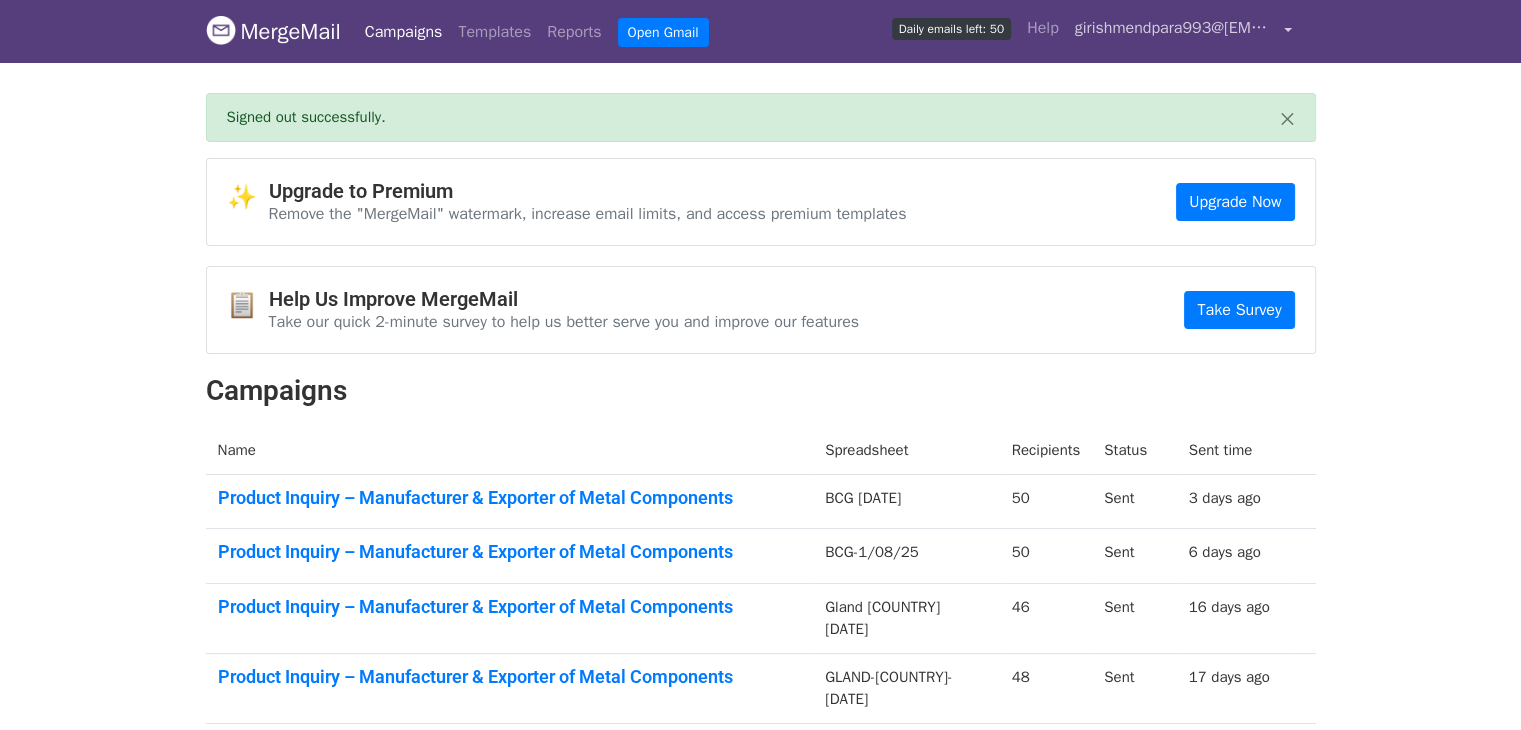 click on "[EMAIL]" at bounding box center [1183, 31] 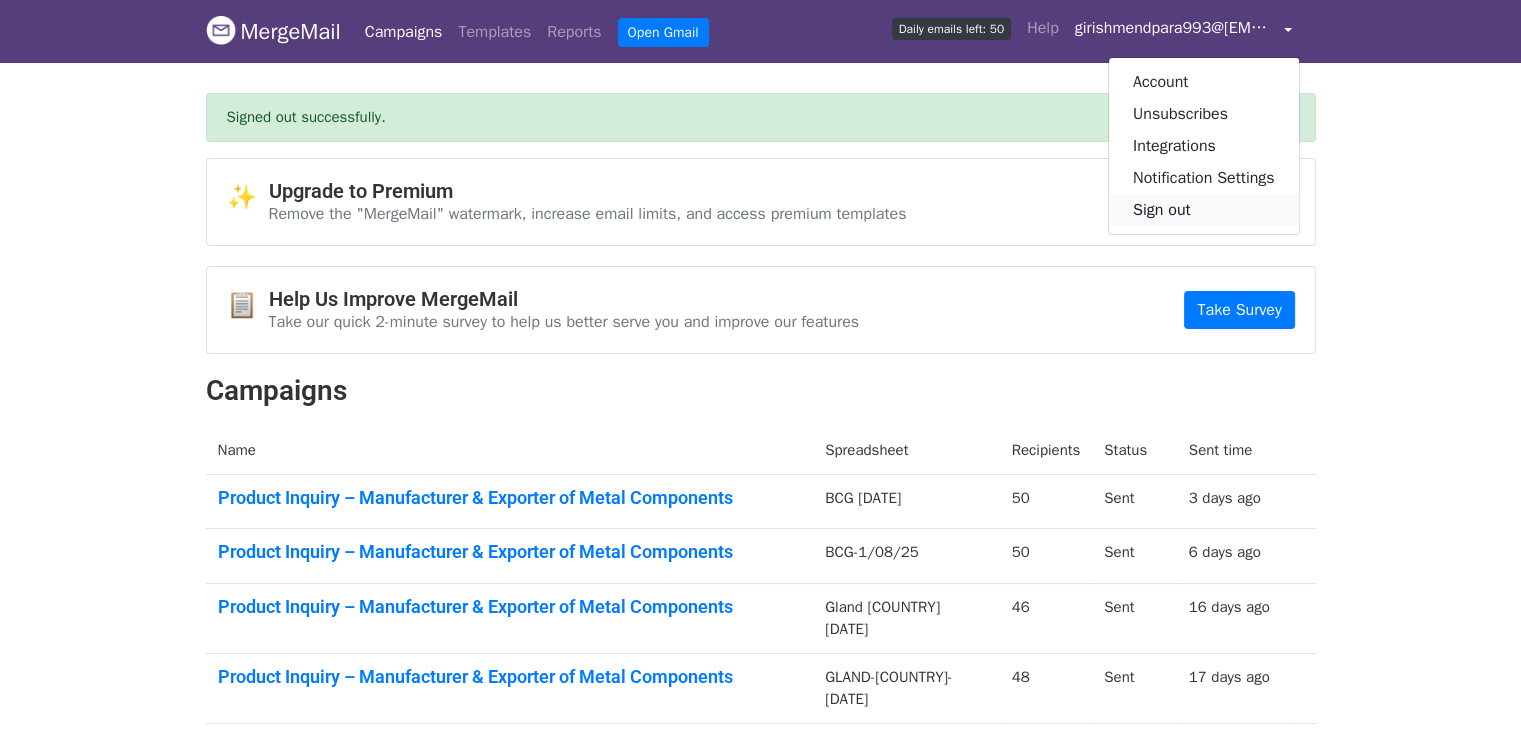 click on "Sign out" at bounding box center [1204, 210] 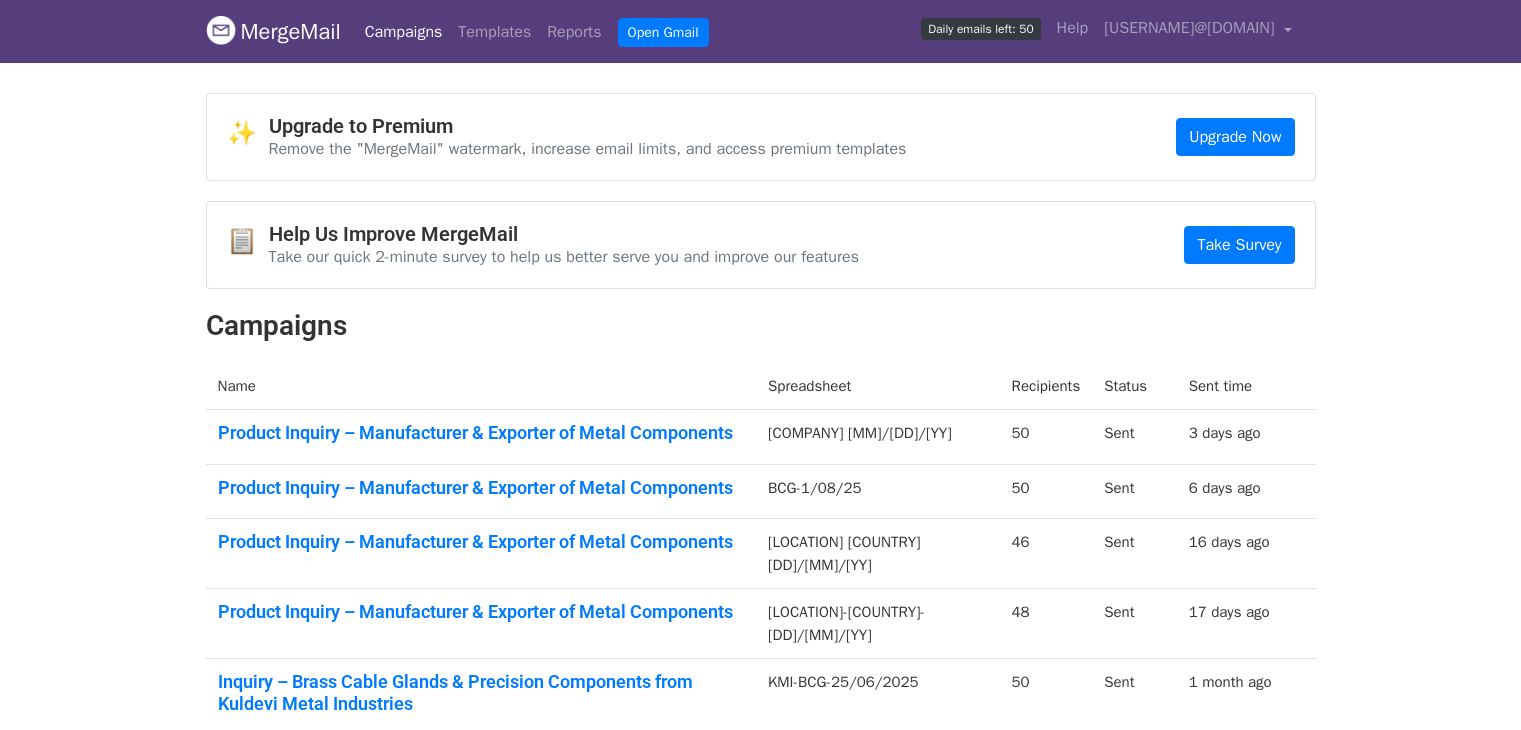 scroll, scrollTop: 0, scrollLeft: 0, axis: both 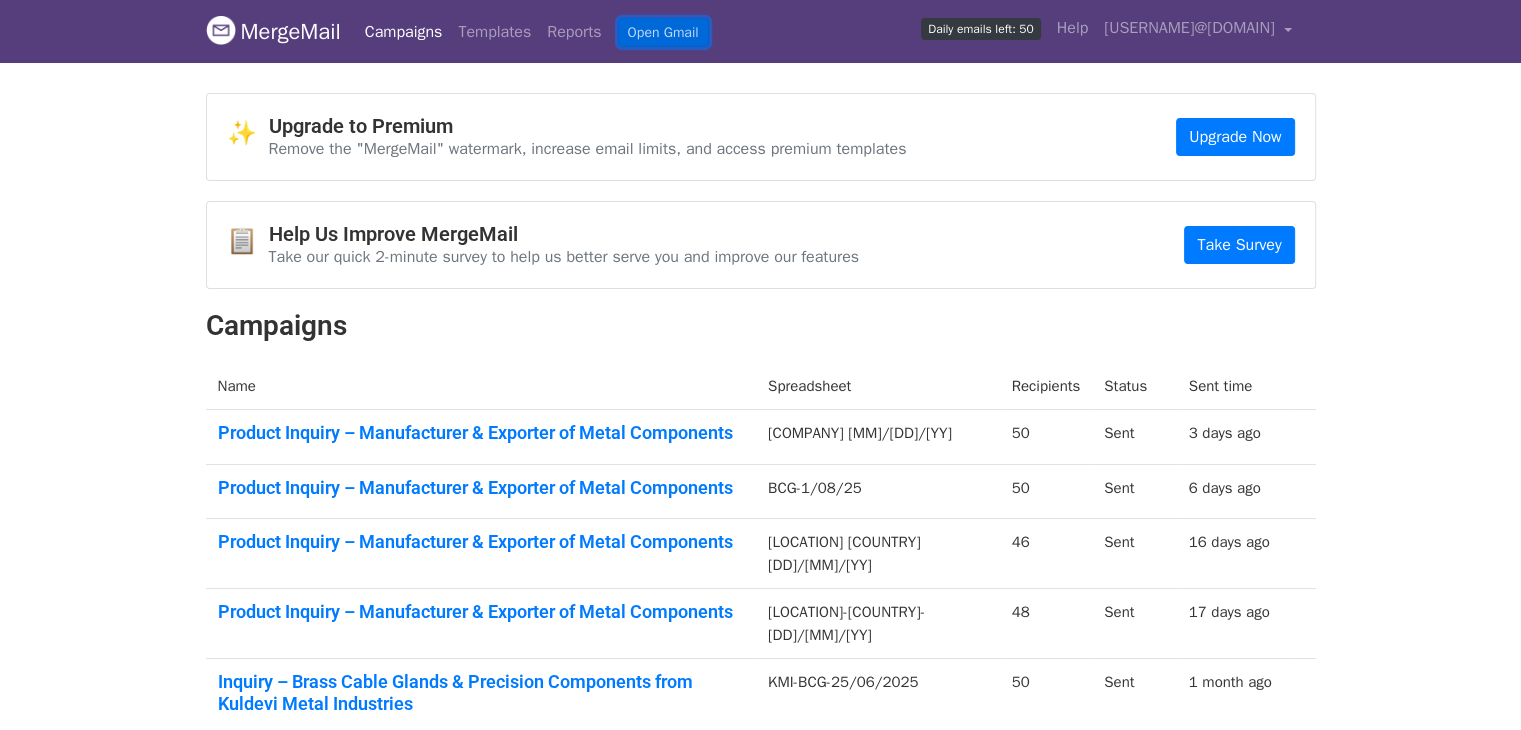 click on "Open Gmail" at bounding box center (663, 32) 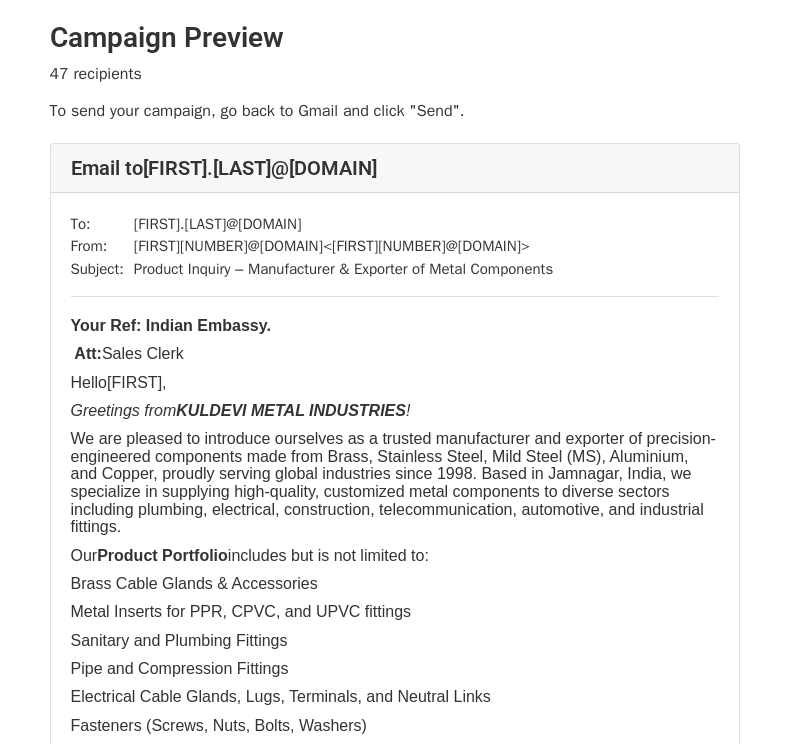 scroll, scrollTop: 0, scrollLeft: 0, axis: both 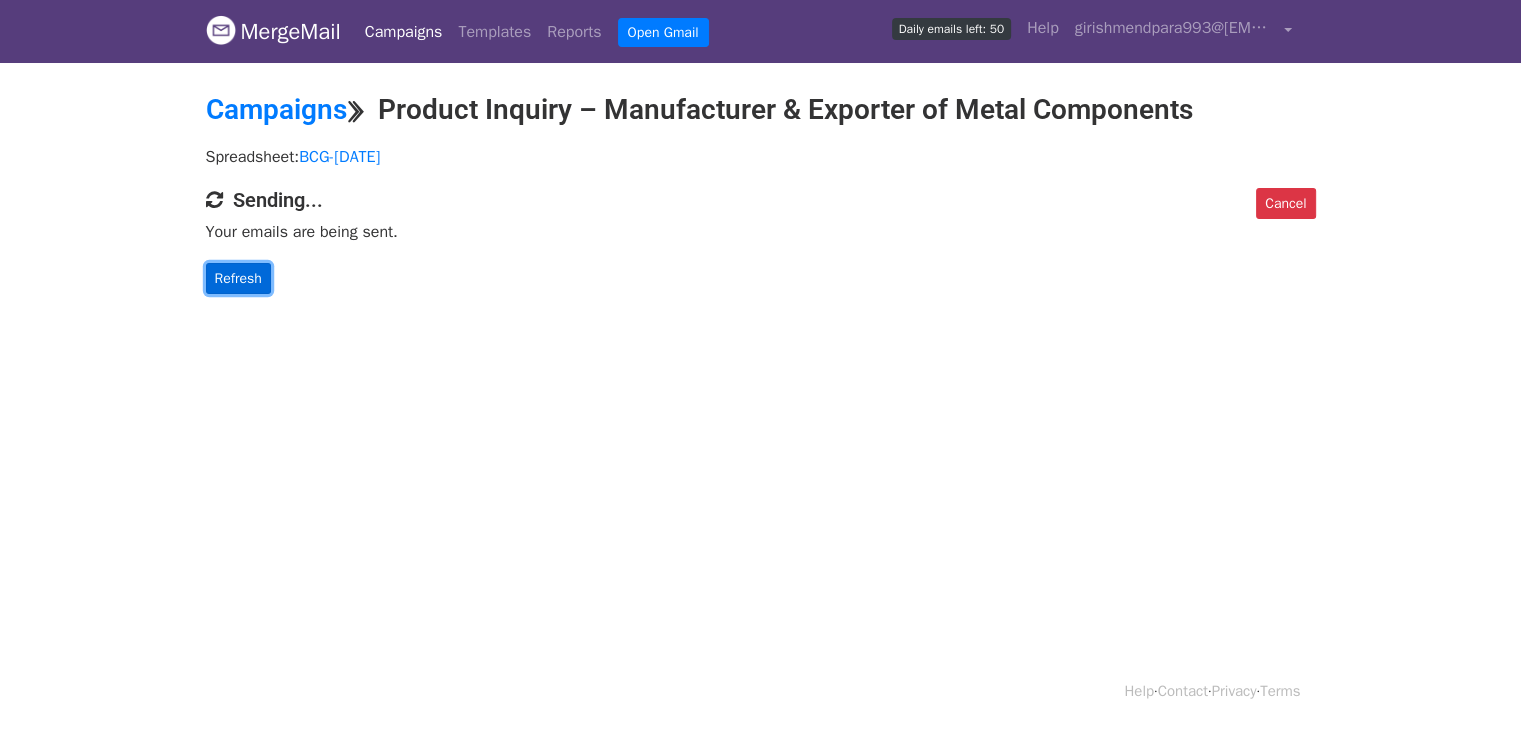 click on "Refresh" at bounding box center [238, 278] 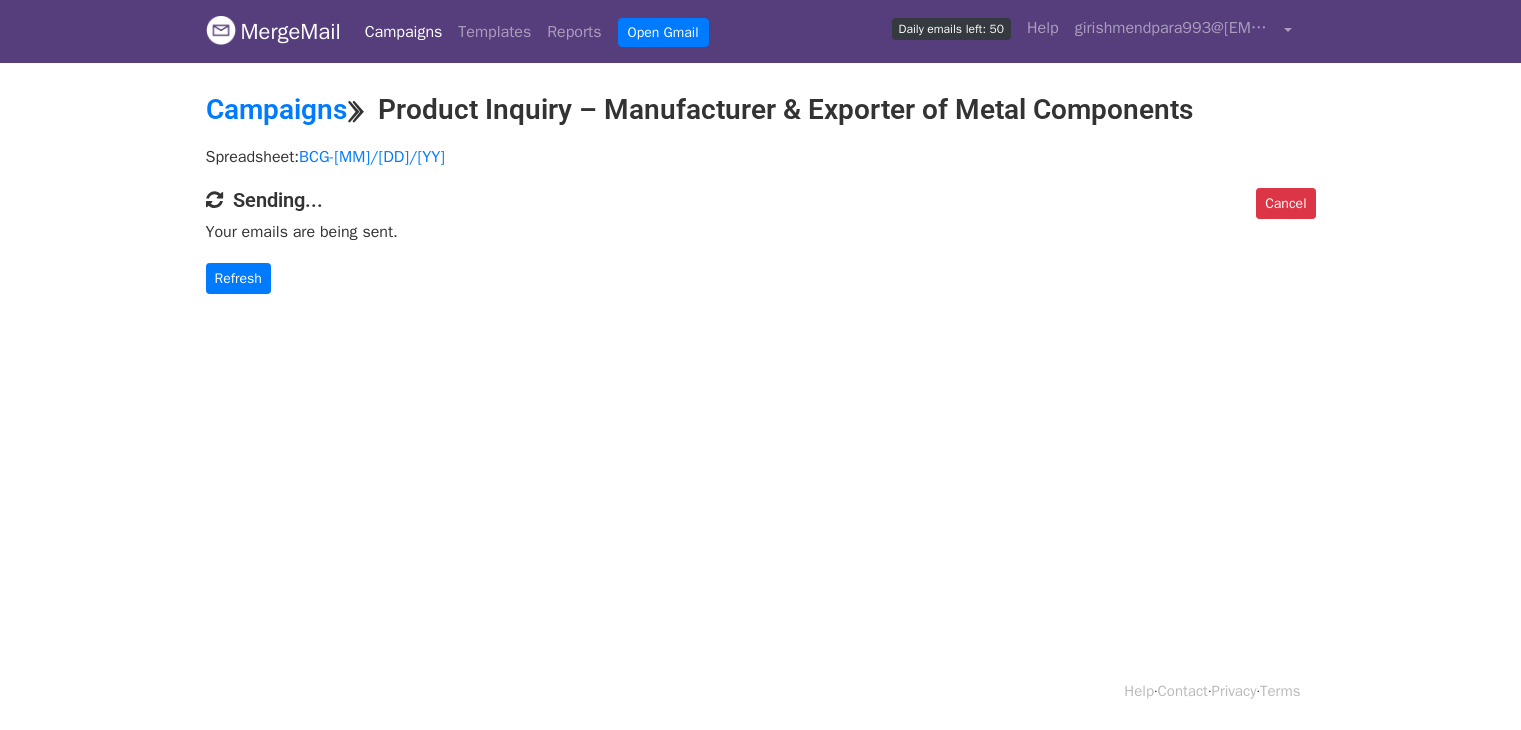 scroll, scrollTop: 0, scrollLeft: 0, axis: both 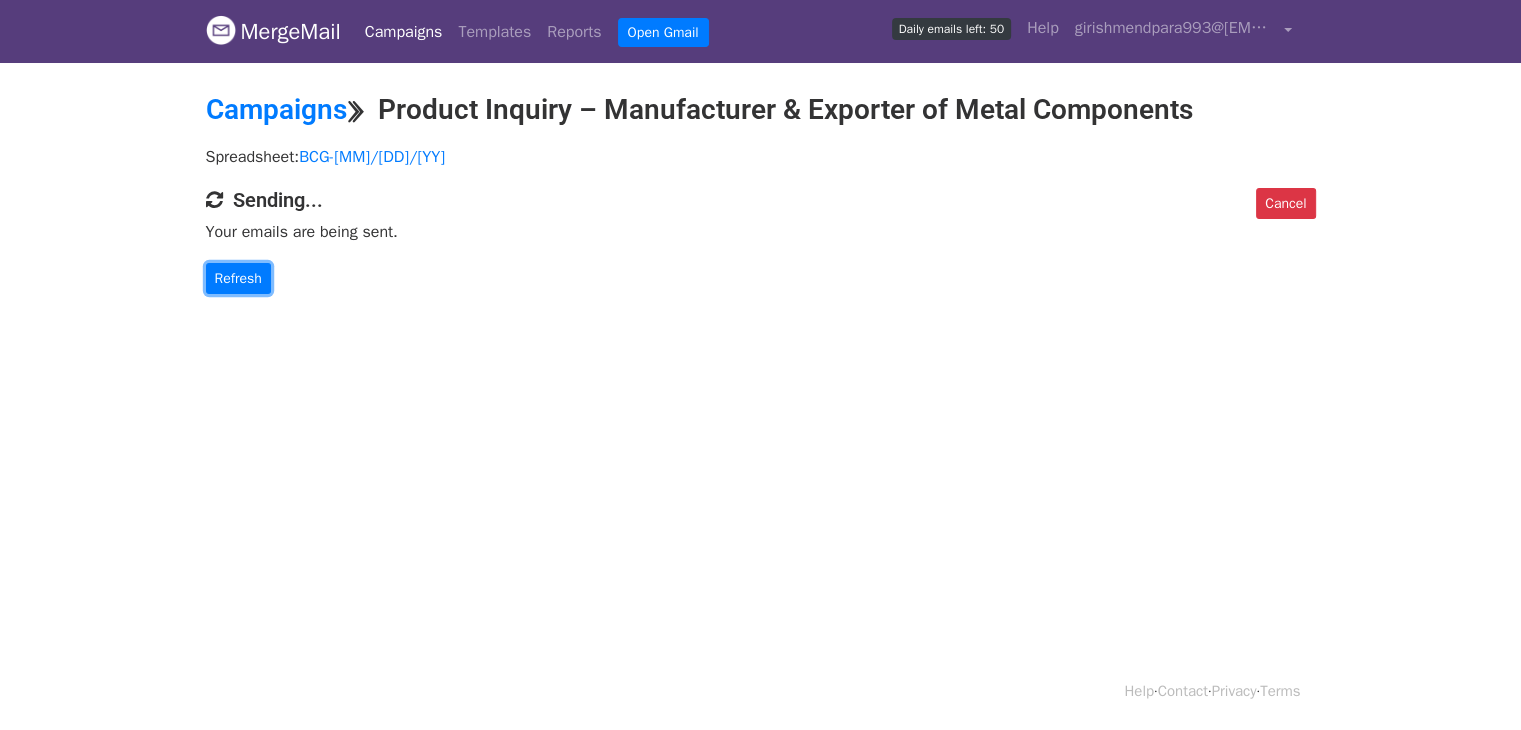 click on "Refresh" at bounding box center [238, 278] 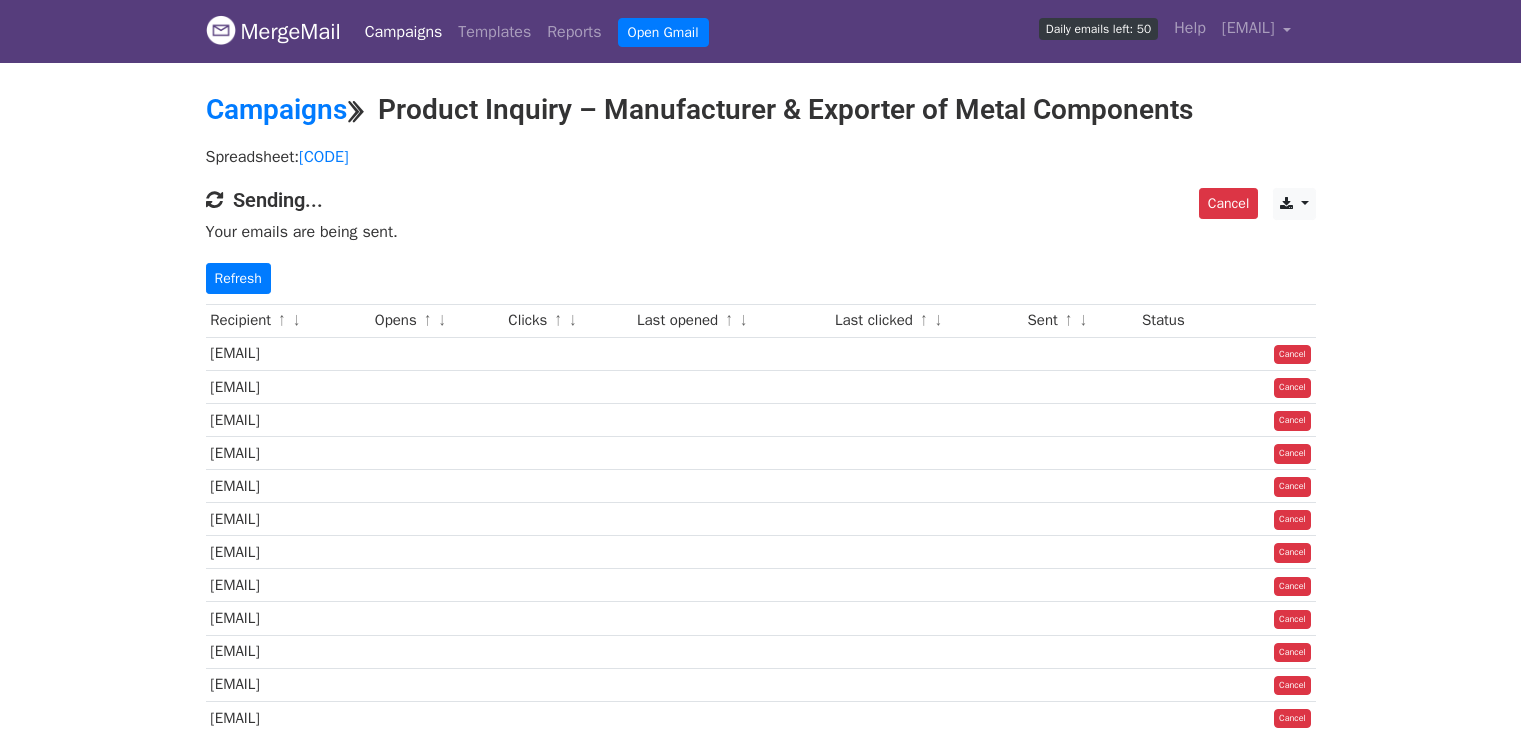 scroll, scrollTop: 0, scrollLeft: 0, axis: both 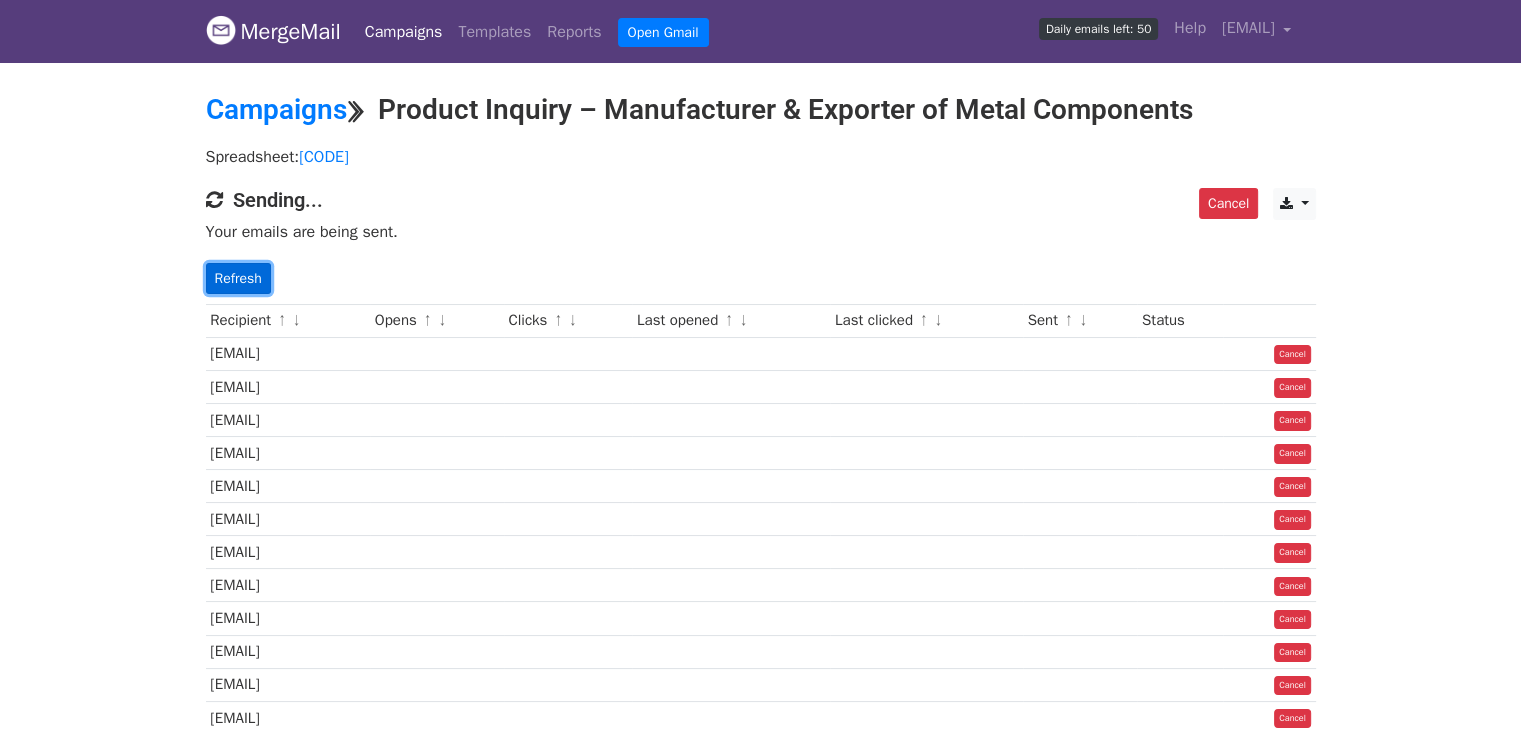 click on "Refresh" at bounding box center (238, 278) 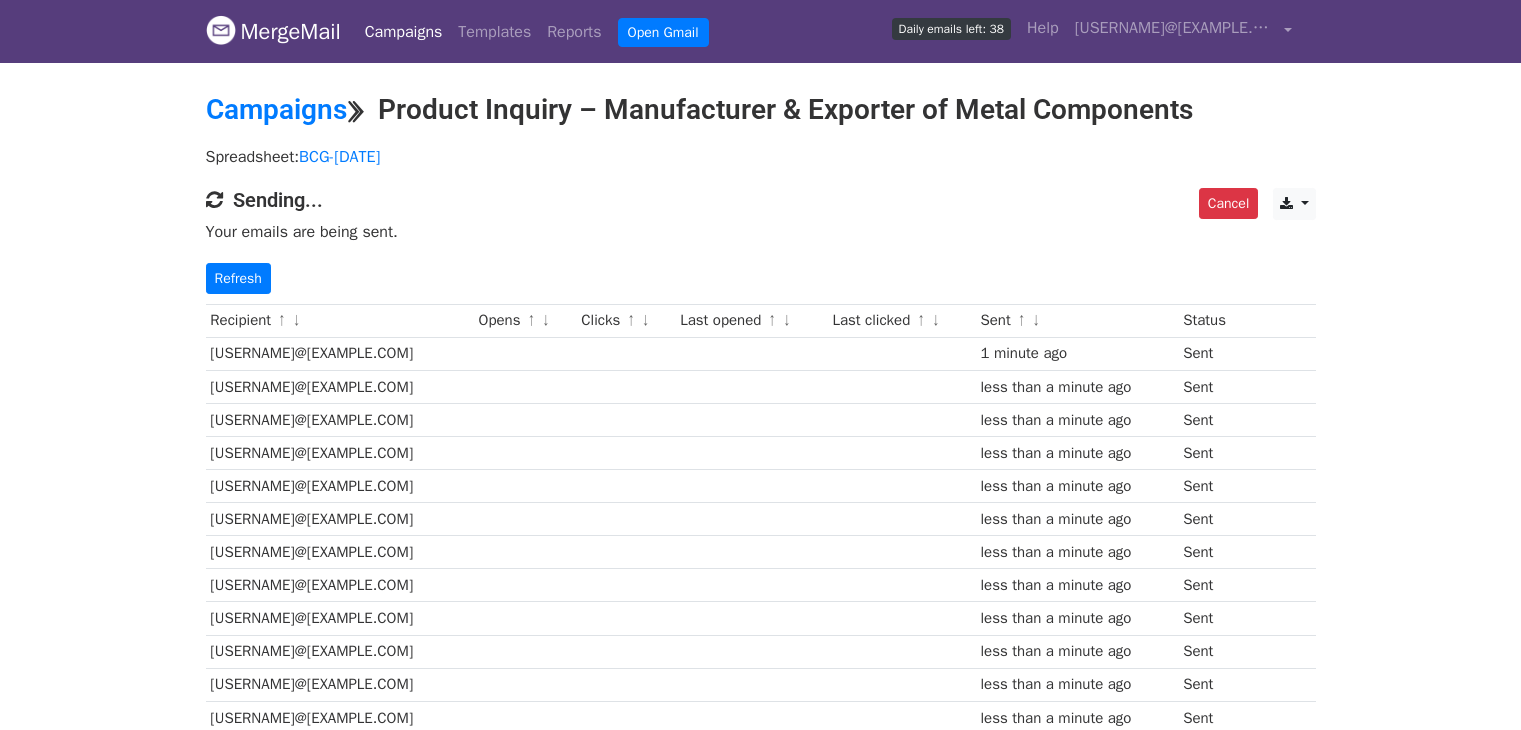 scroll, scrollTop: 0, scrollLeft: 0, axis: both 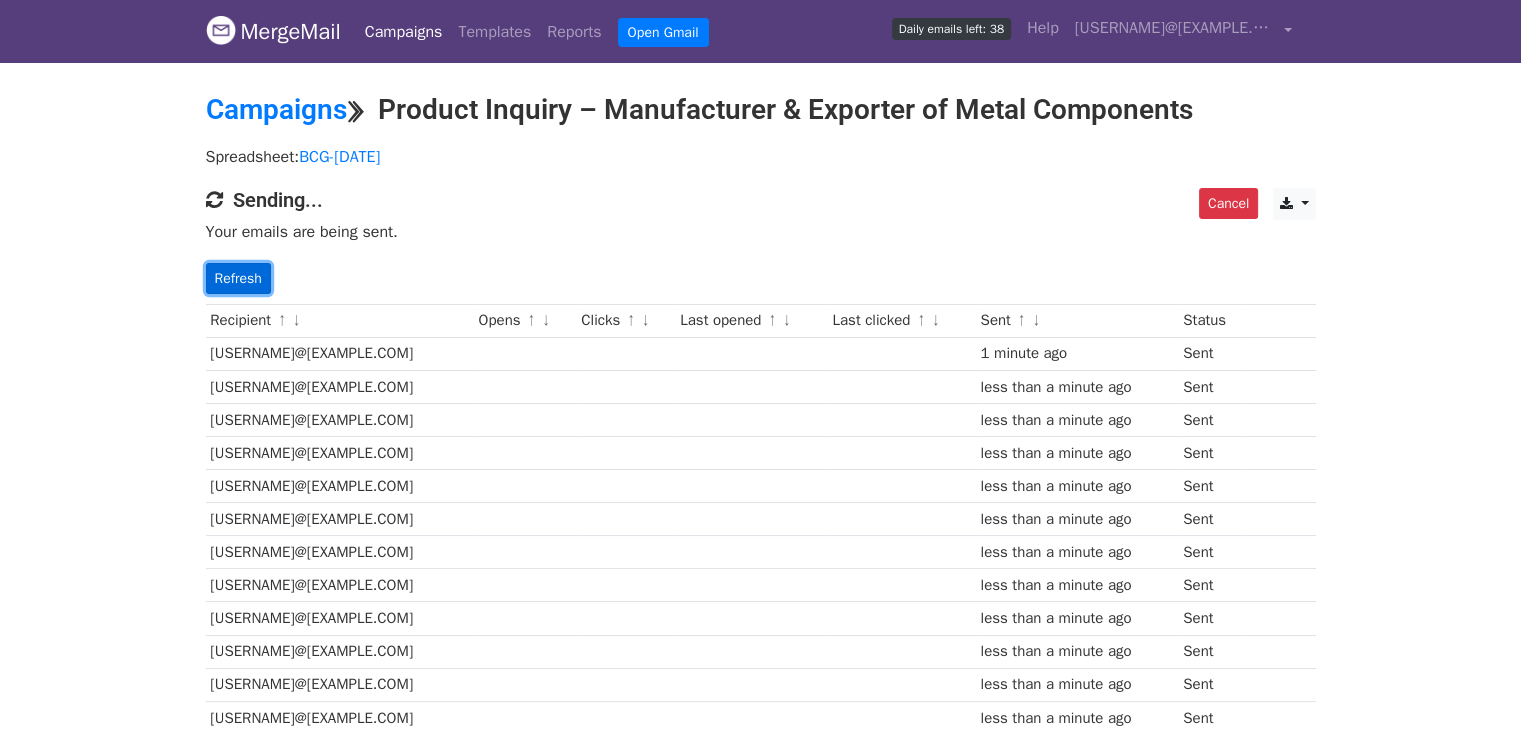 click on "Refresh" at bounding box center (238, 278) 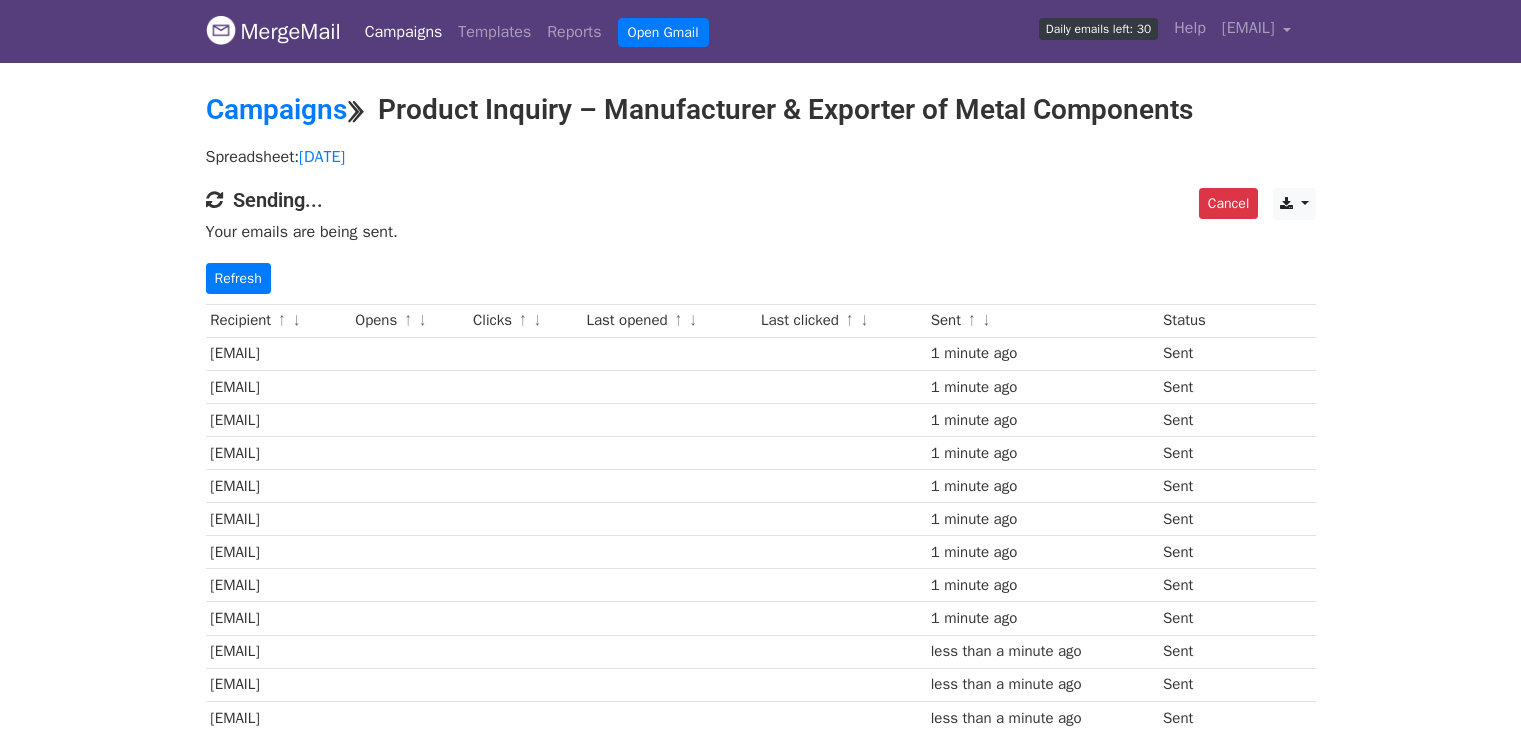 scroll, scrollTop: 0, scrollLeft: 0, axis: both 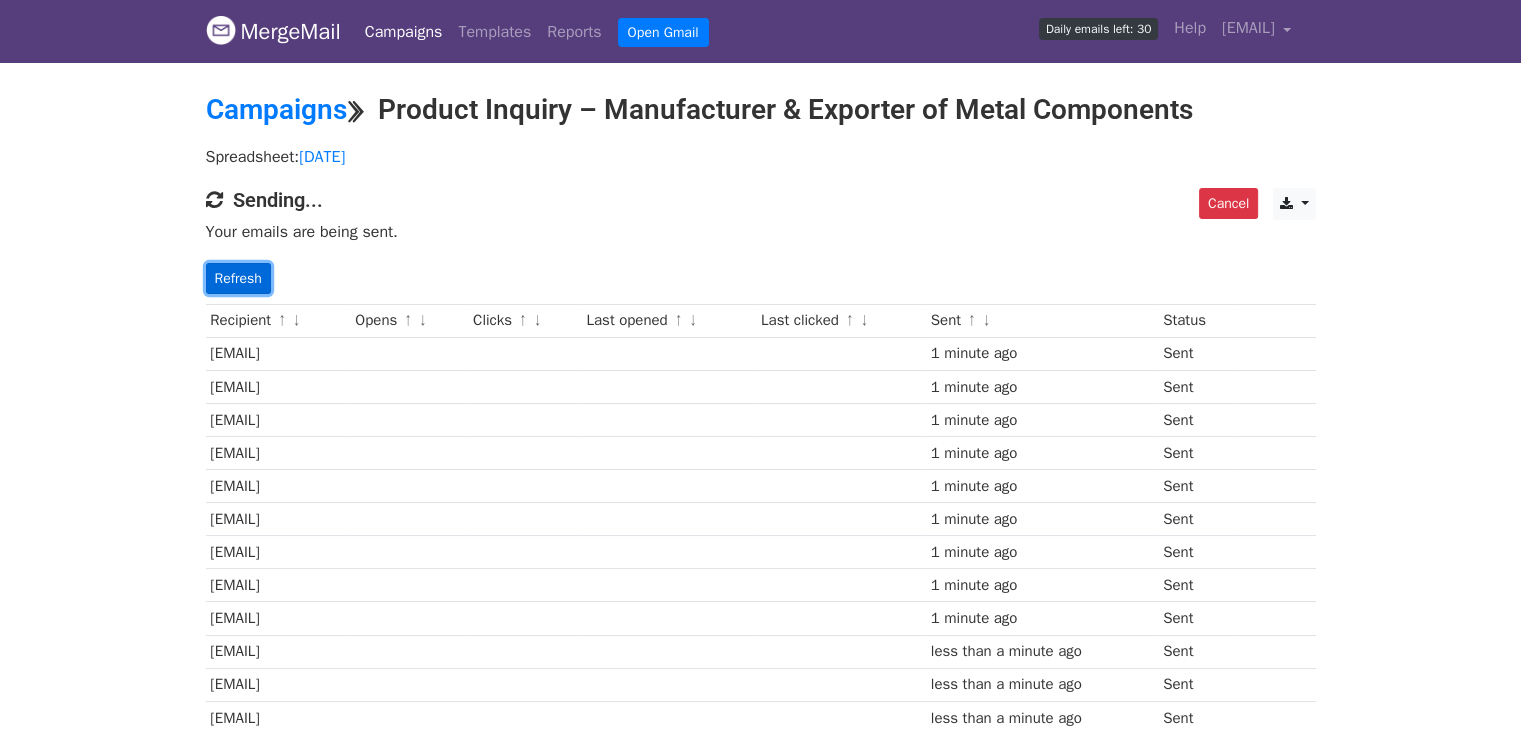 click on "Refresh" at bounding box center (238, 278) 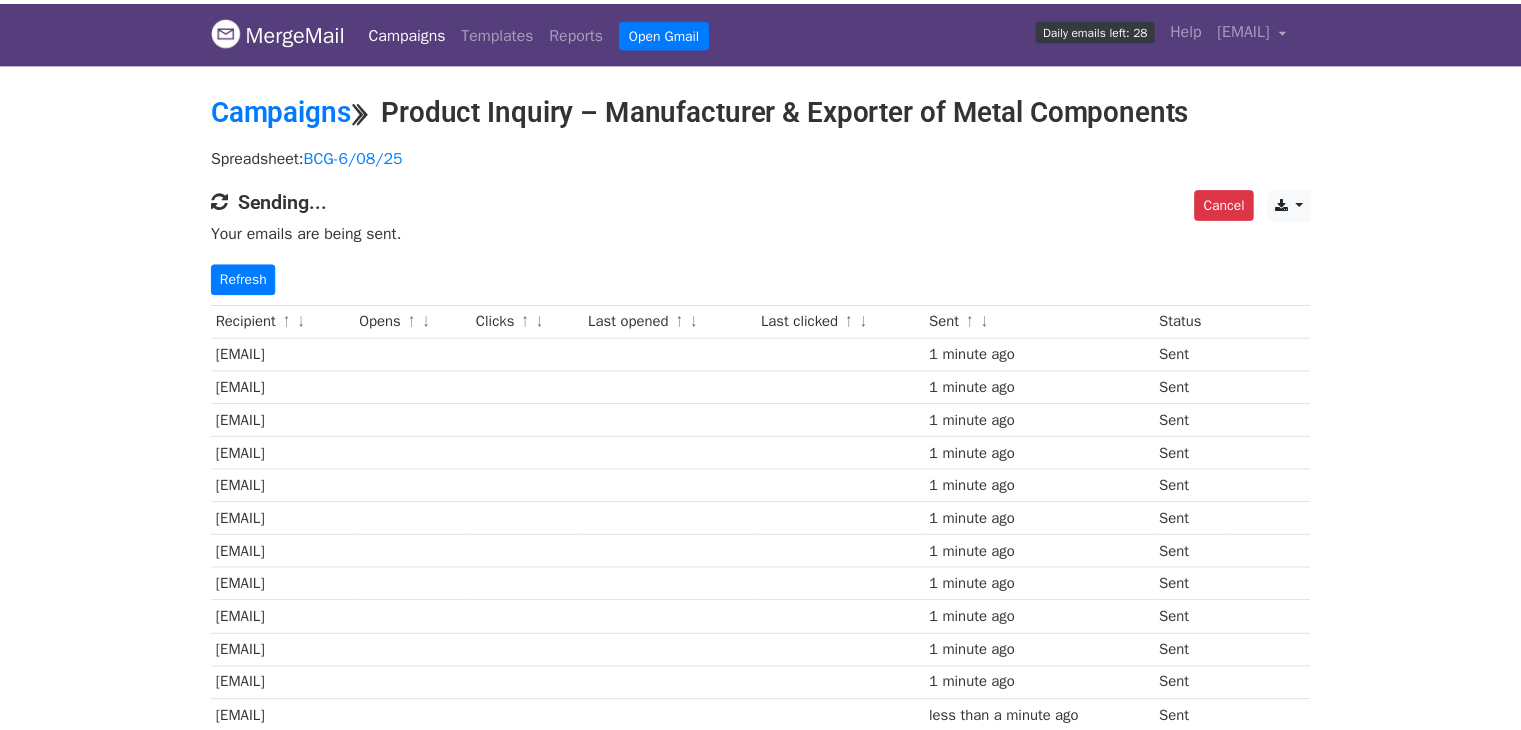 scroll, scrollTop: 0, scrollLeft: 0, axis: both 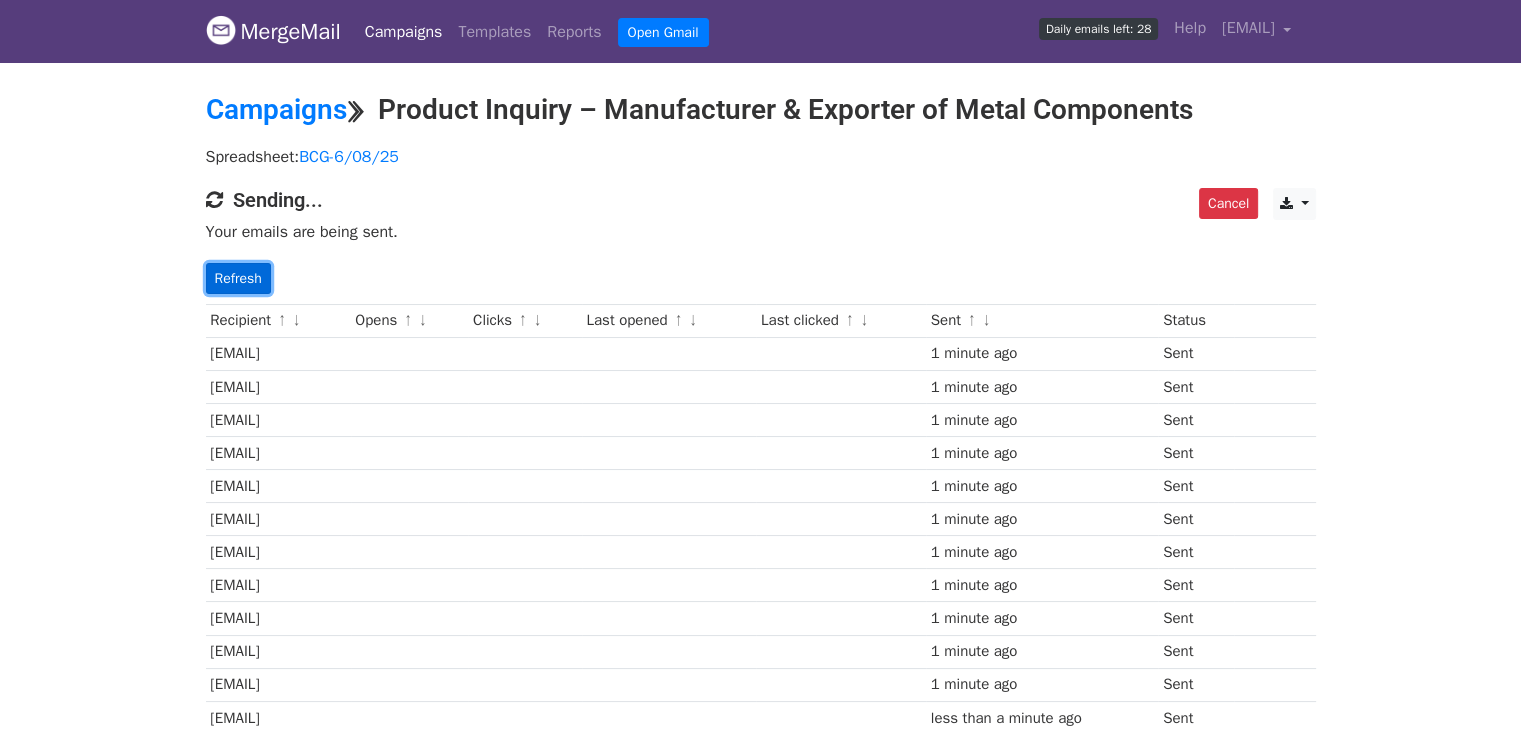 click on "Refresh" at bounding box center (238, 278) 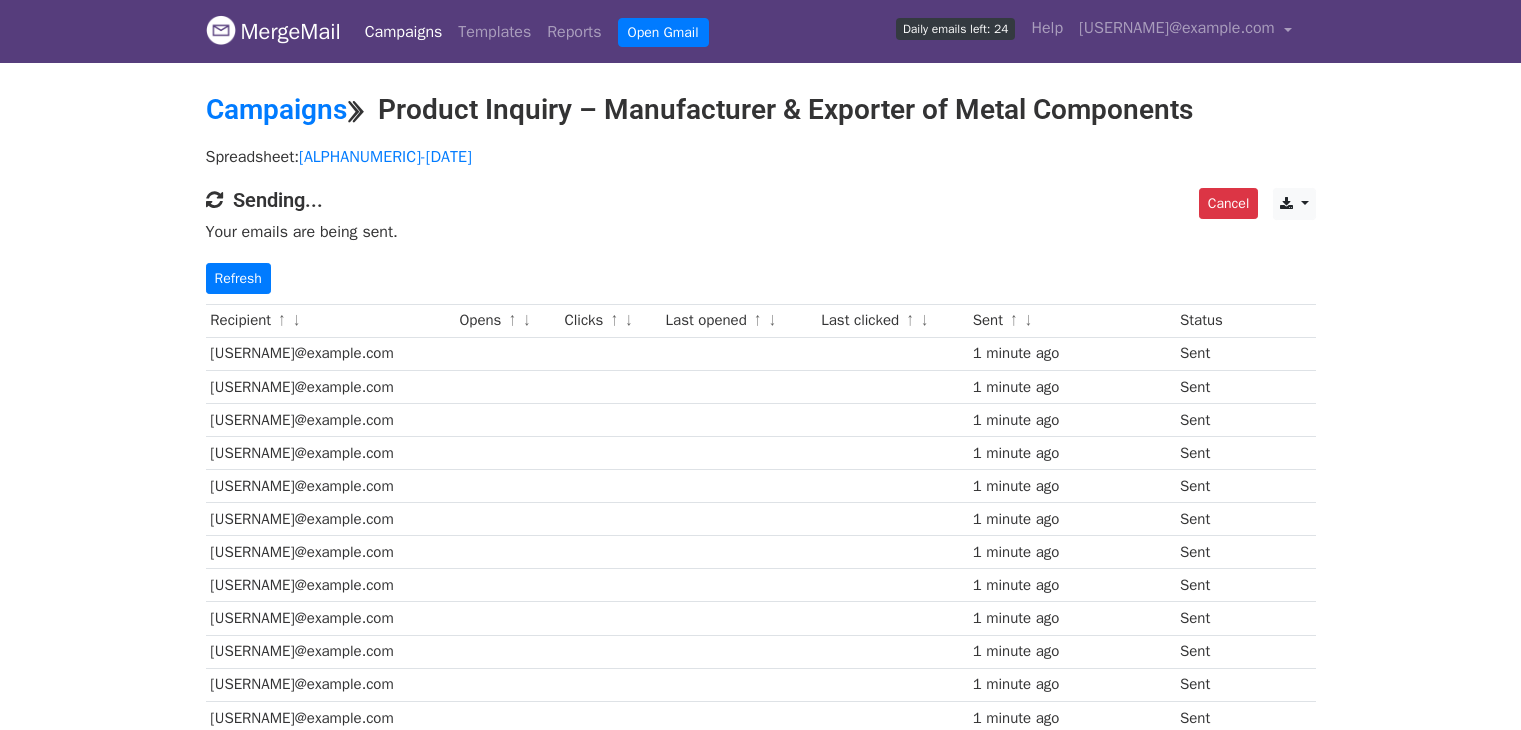 scroll, scrollTop: 0, scrollLeft: 0, axis: both 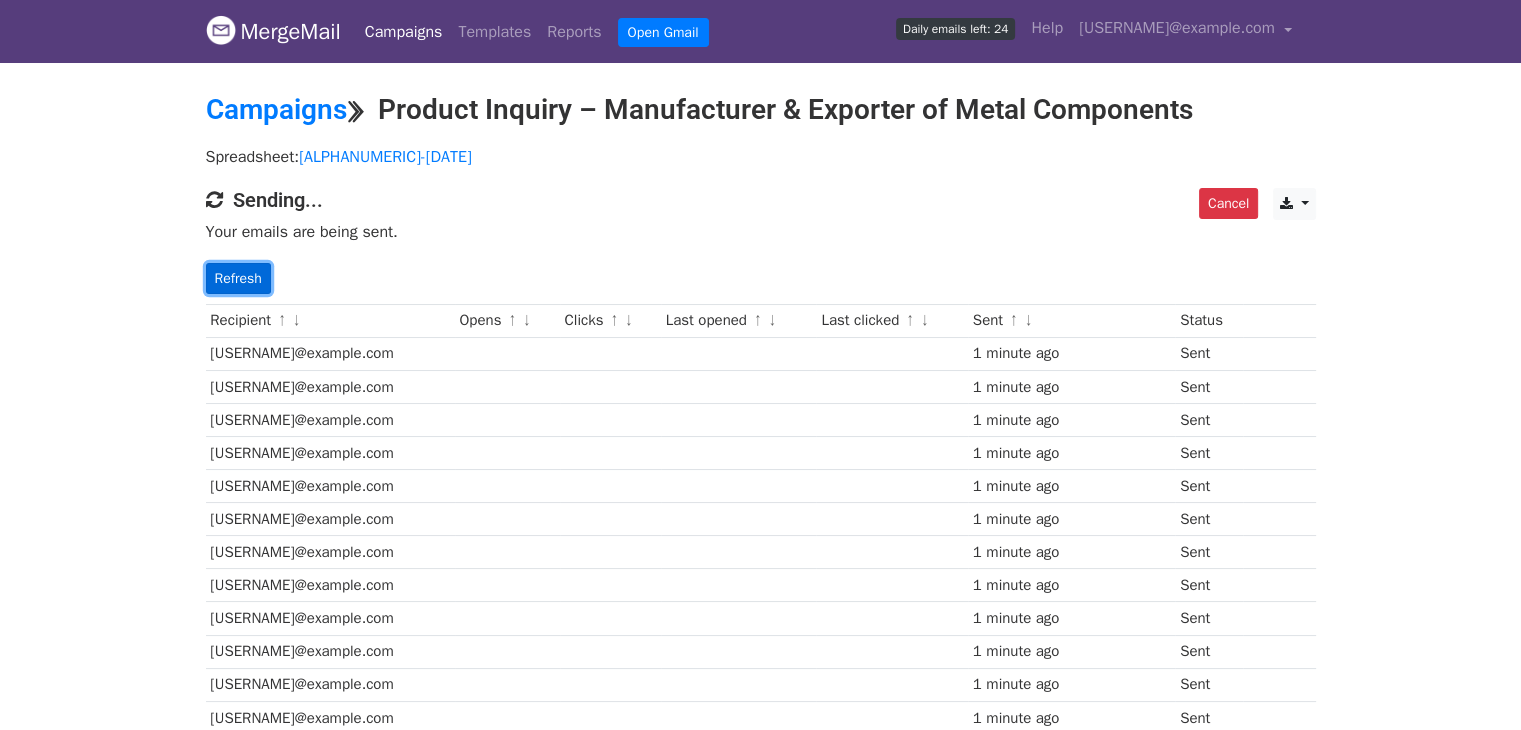 click on "Refresh" at bounding box center [238, 278] 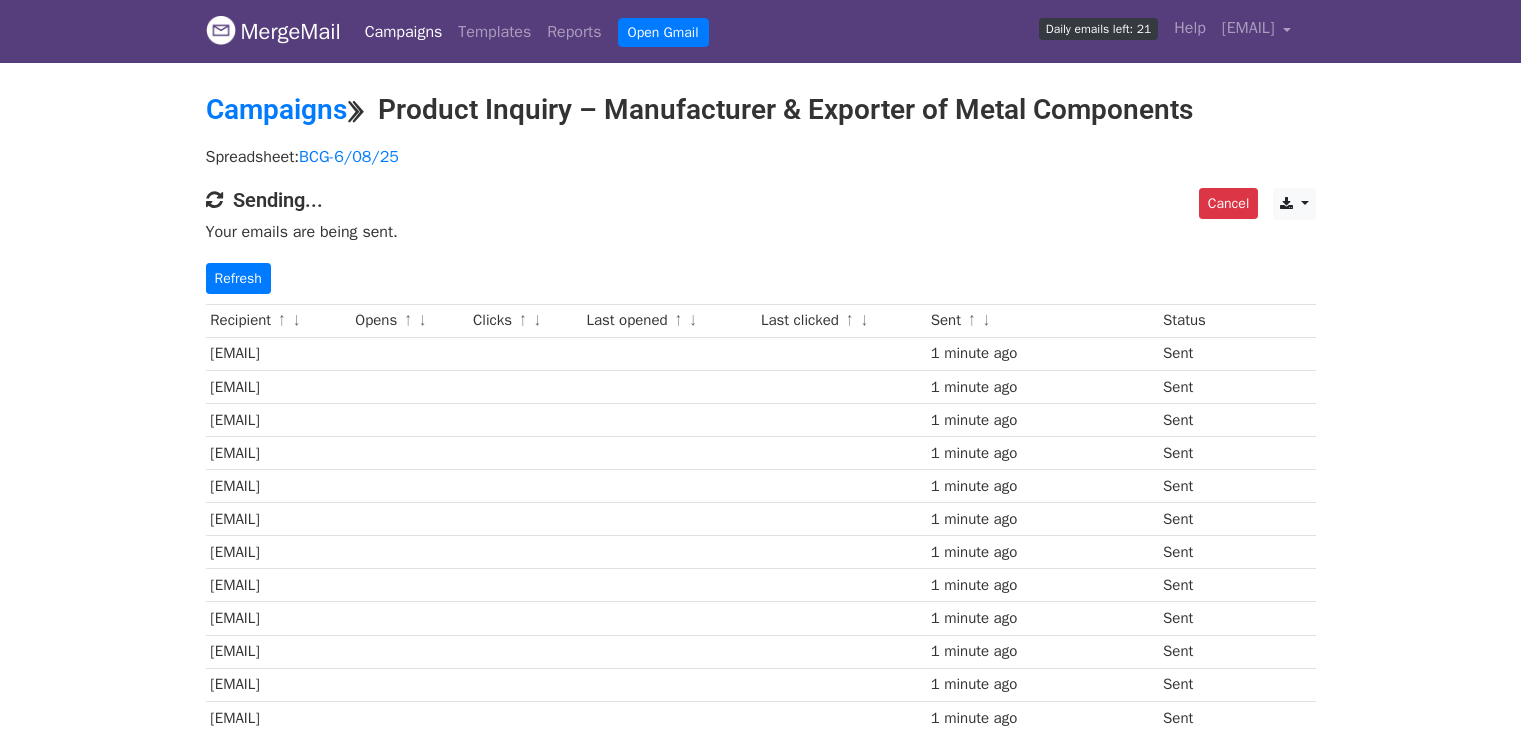 scroll, scrollTop: 0, scrollLeft: 0, axis: both 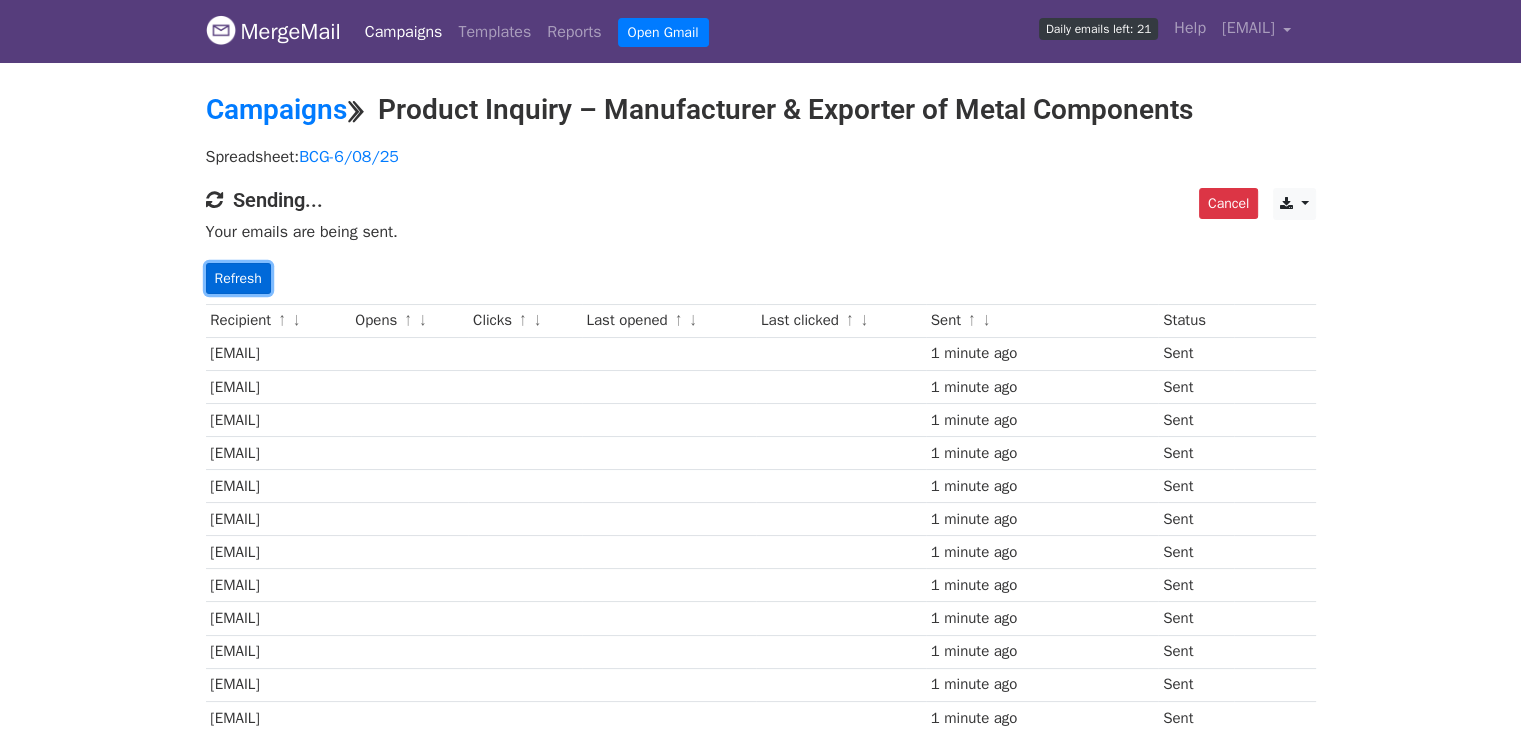click on "Refresh" at bounding box center (238, 278) 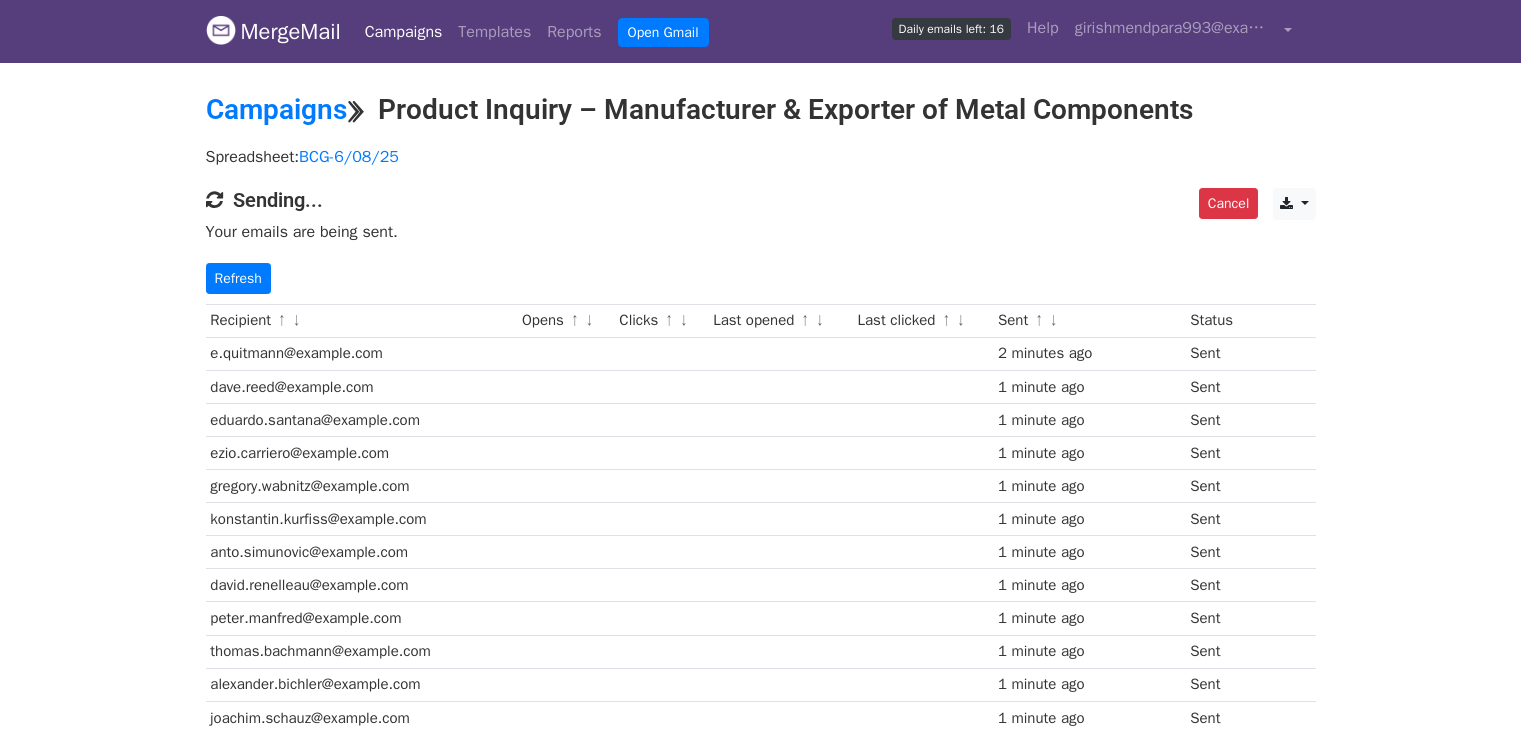 scroll, scrollTop: 0, scrollLeft: 0, axis: both 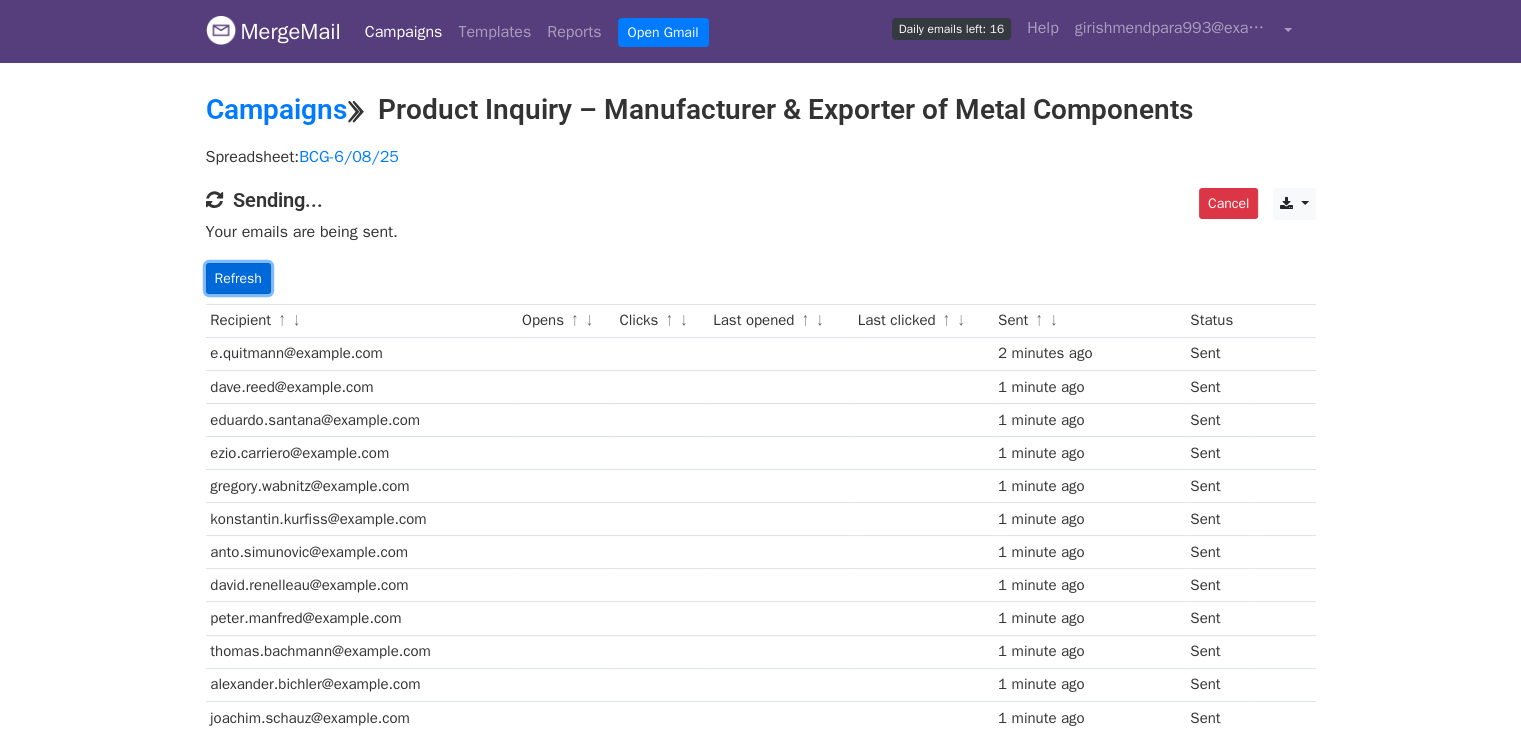 click on "Refresh" at bounding box center (238, 278) 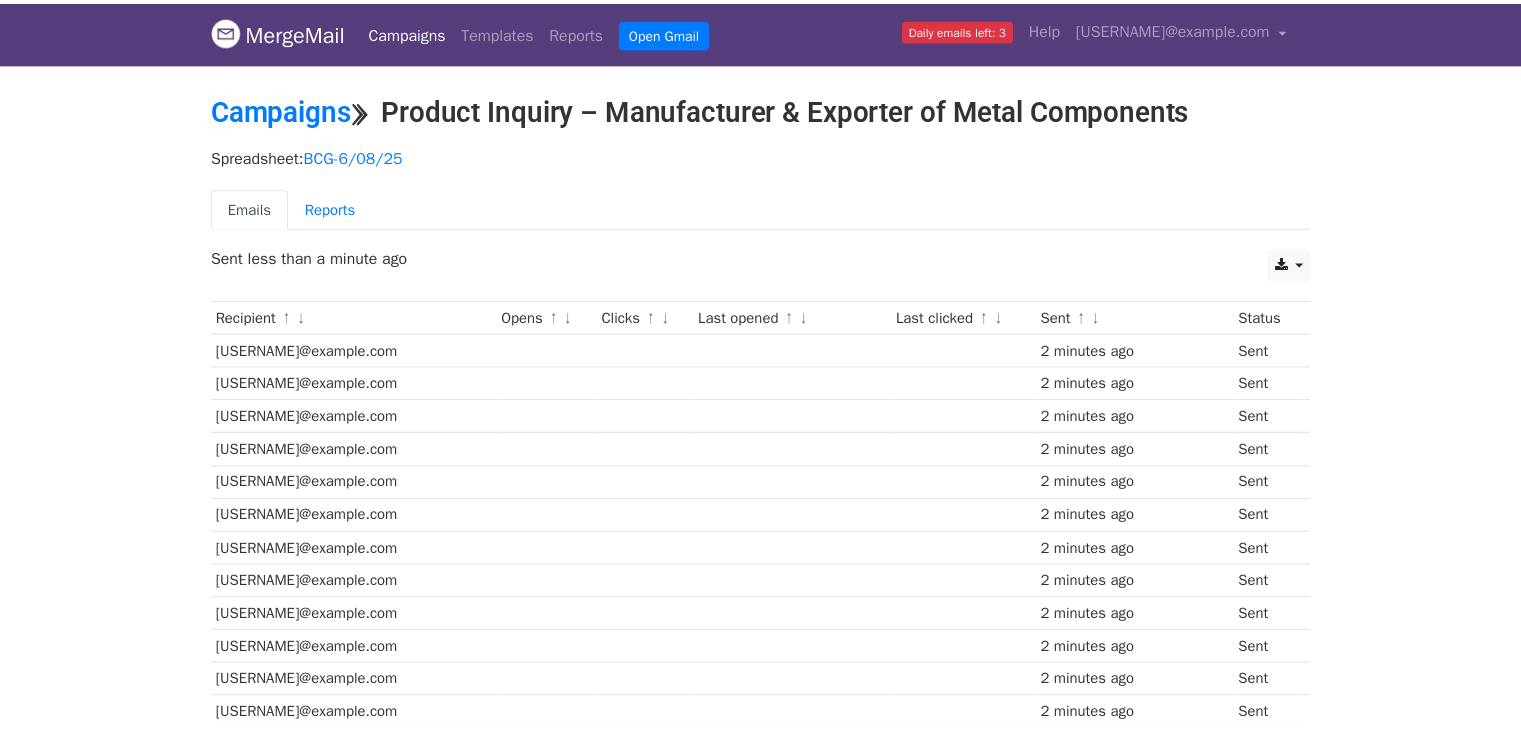 scroll, scrollTop: 0, scrollLeft: 0, axis: both 